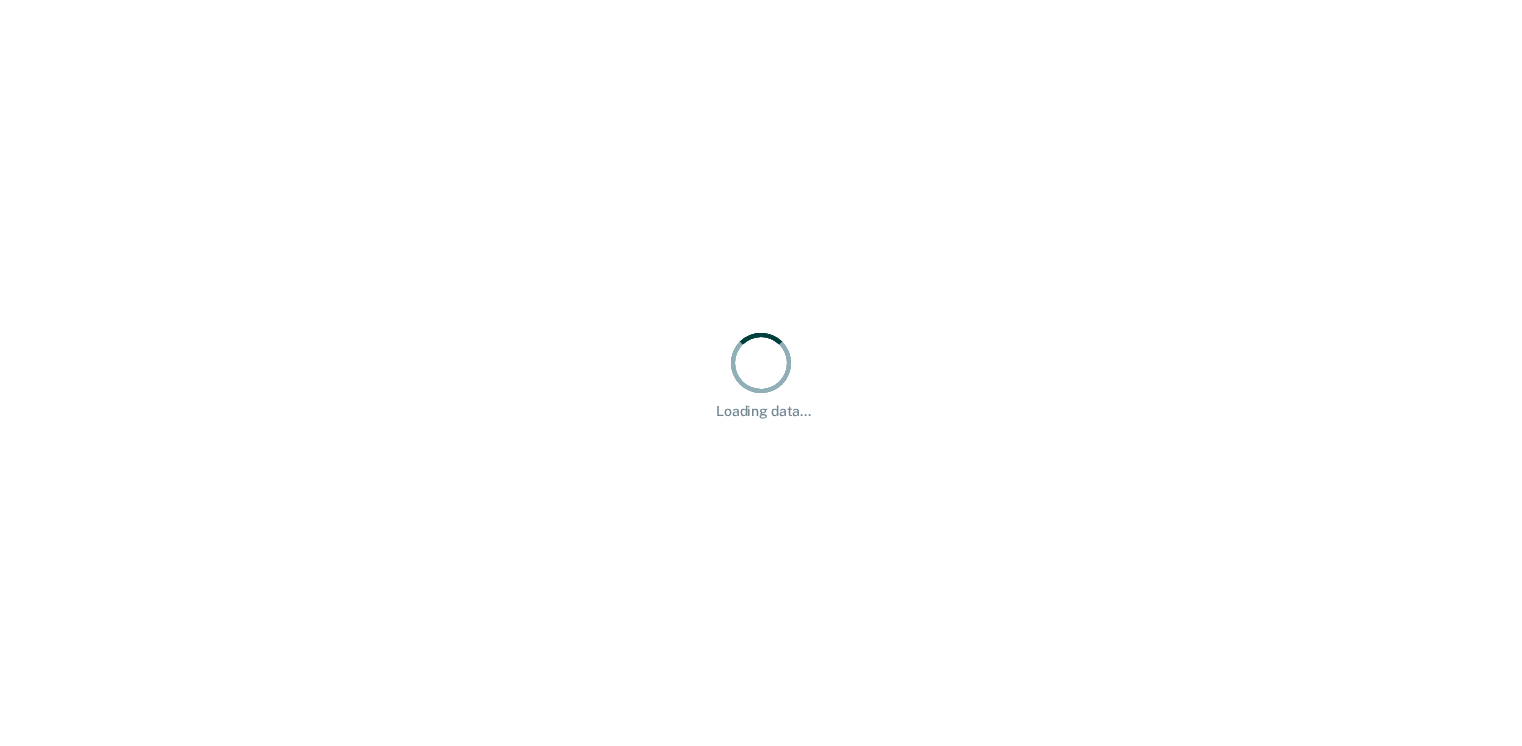 scroll, scrollTop: 0, scrollLeft: 0, axis: both 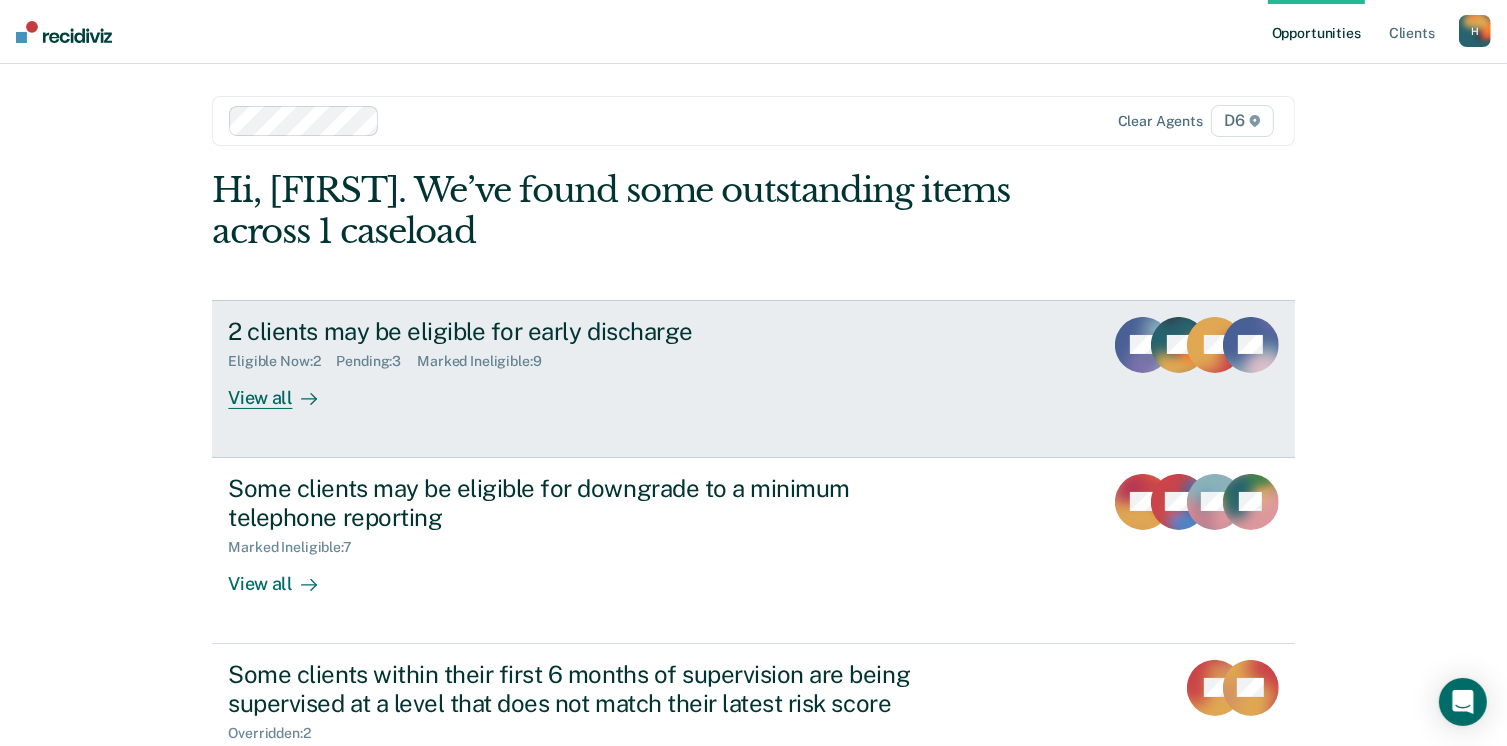 click on "View all" at bounding box center [284, 389] 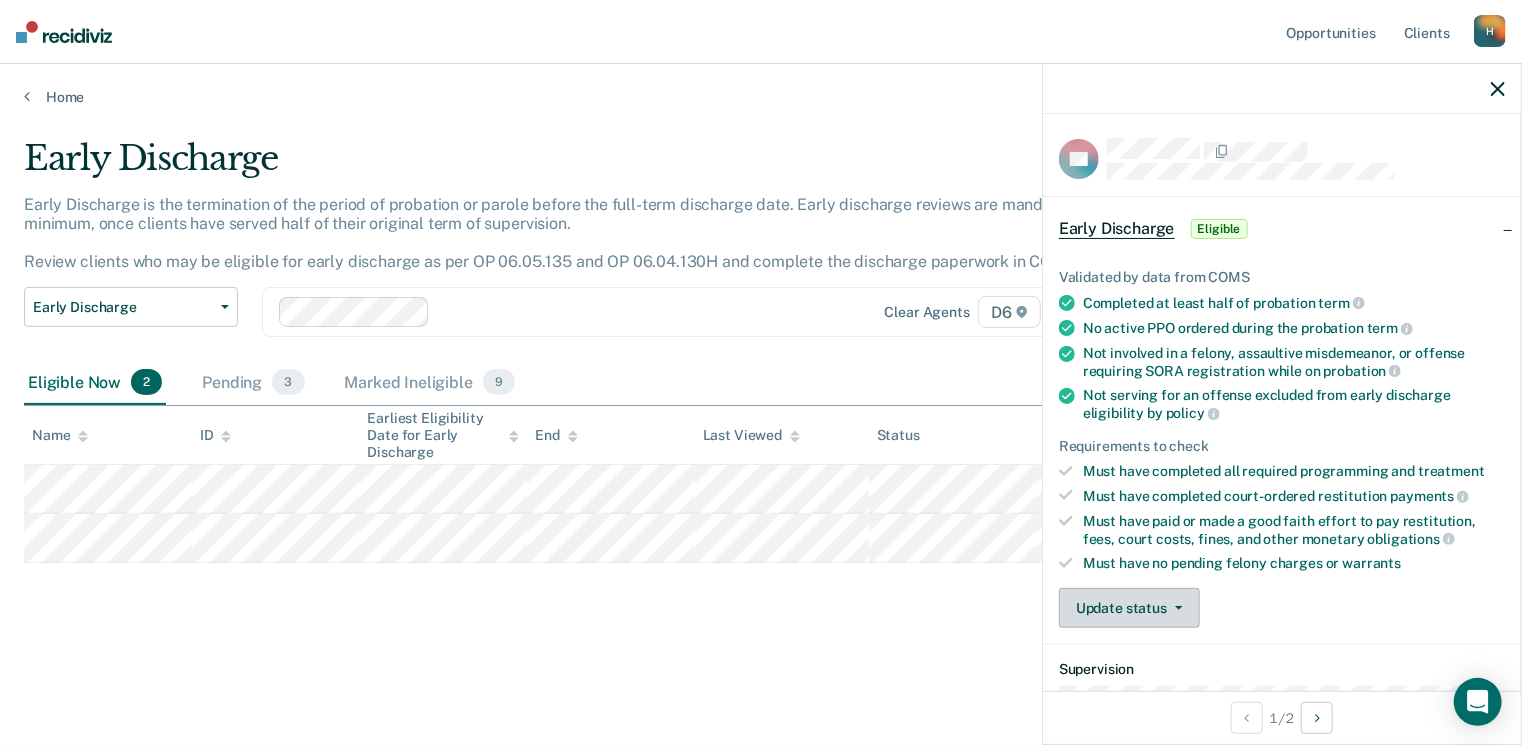 click on "Update status" at bounding box center [1129, 608] 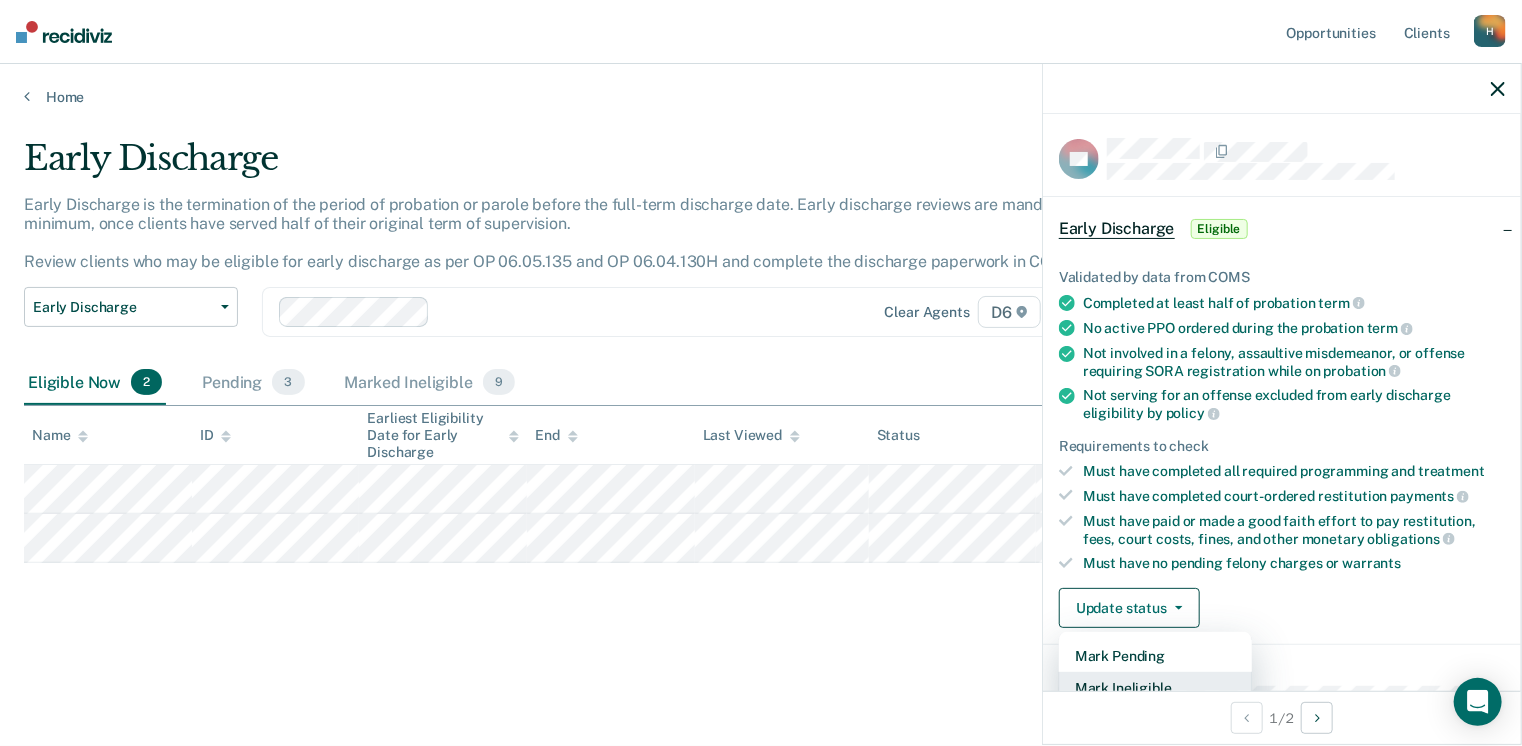 scroll, scrollTop: 5, scrollLeft: 0, axis: vertical 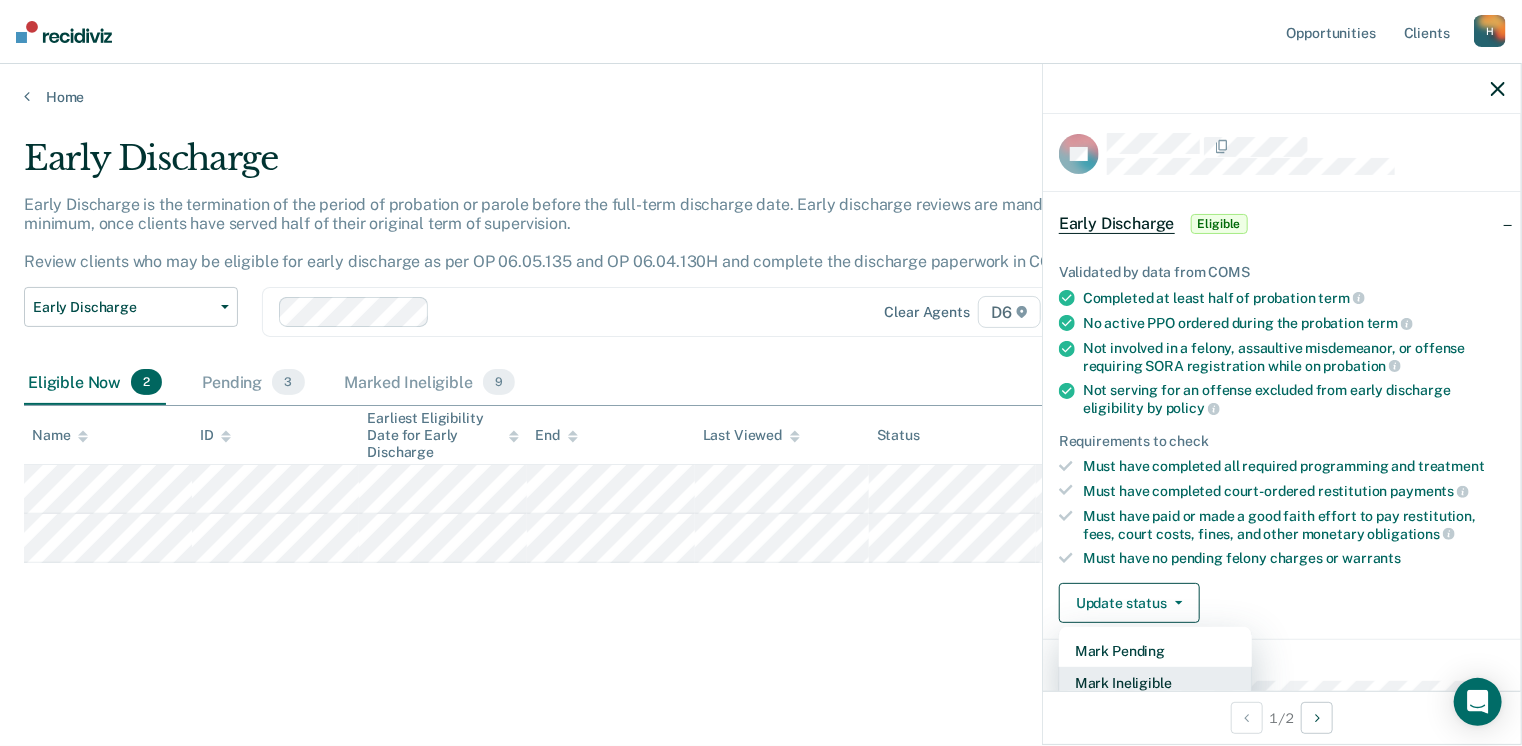 click on "Mark Ineligible" at bounding box center [1155, 683] 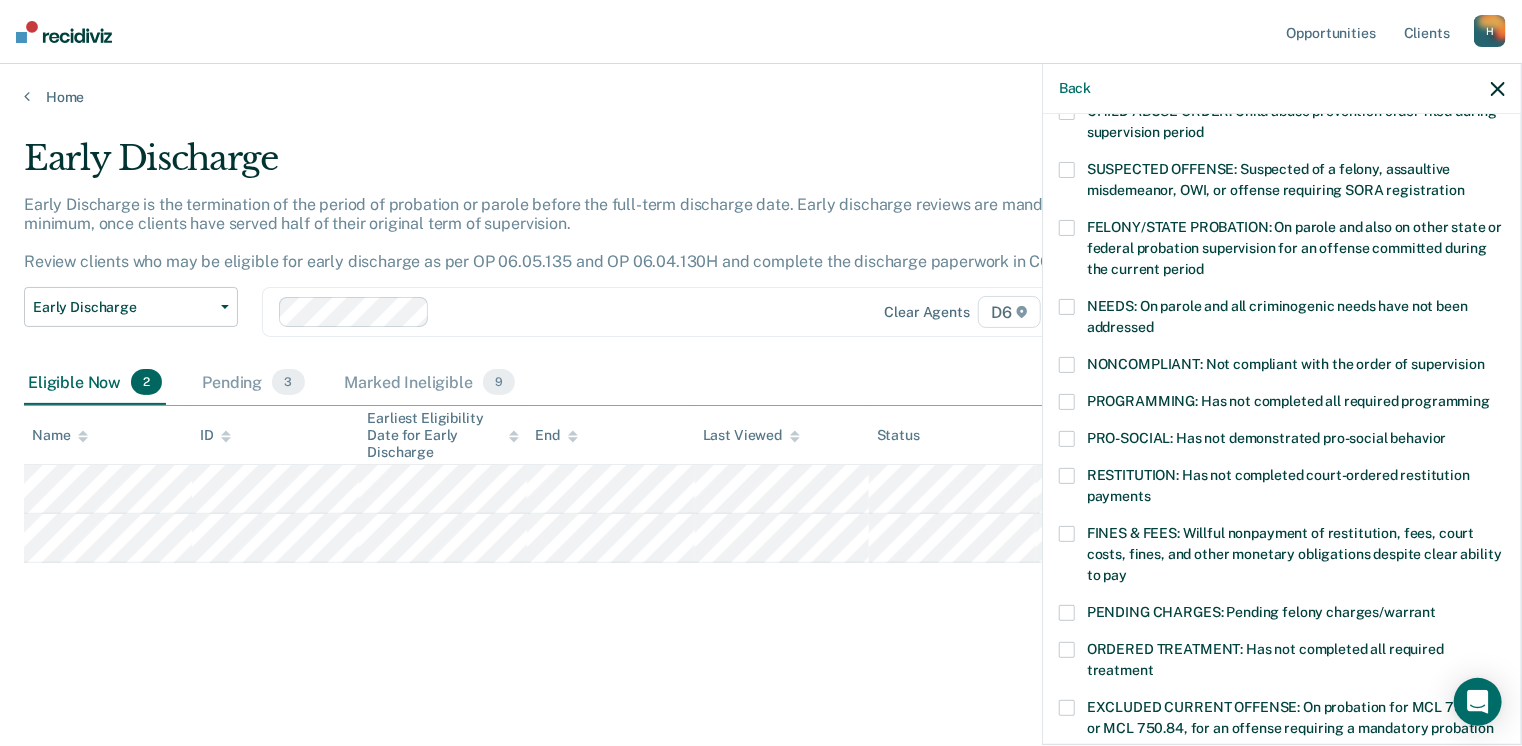 scroll, scrollTop: 205, scrollLeft: 0, axis: vertical 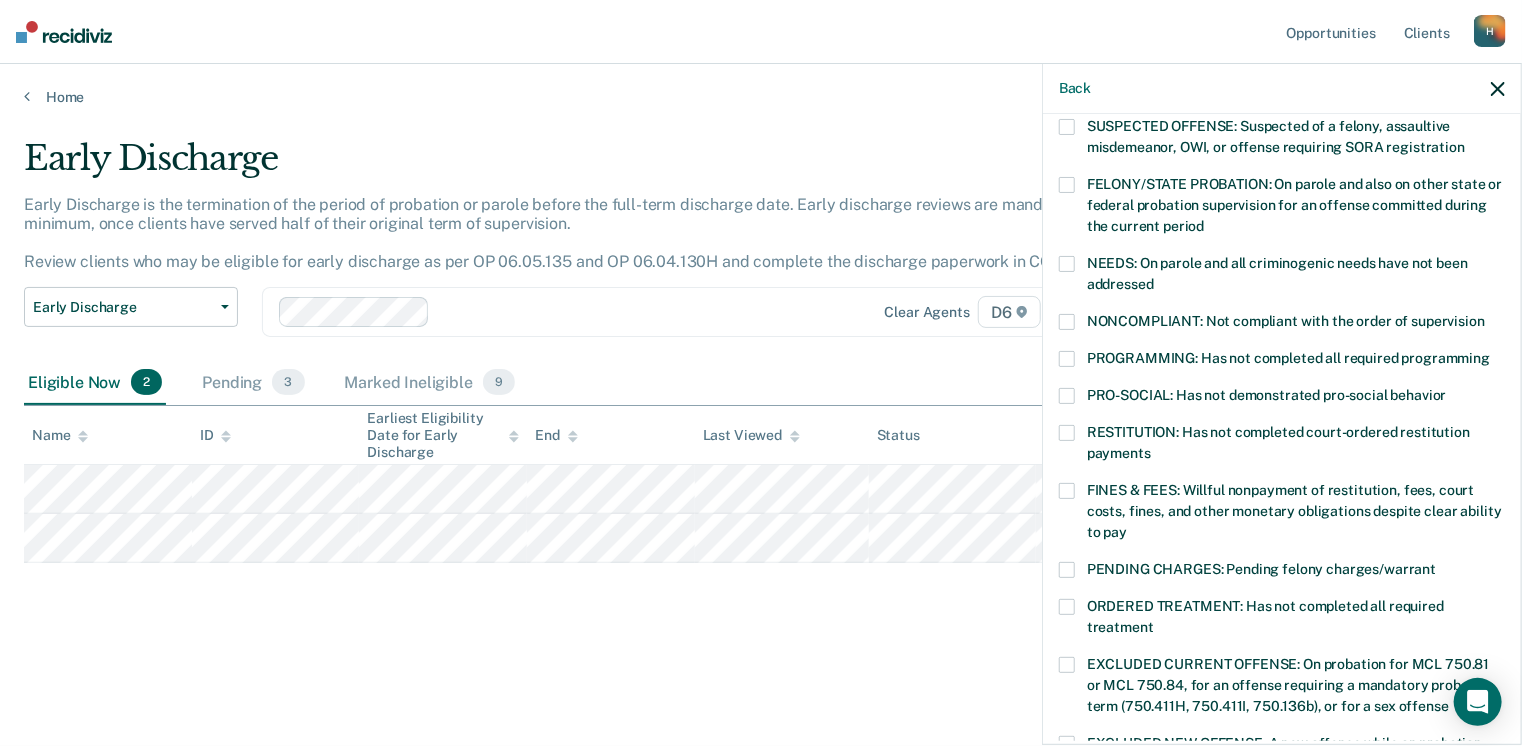 click at bounding box center (1067, 359) 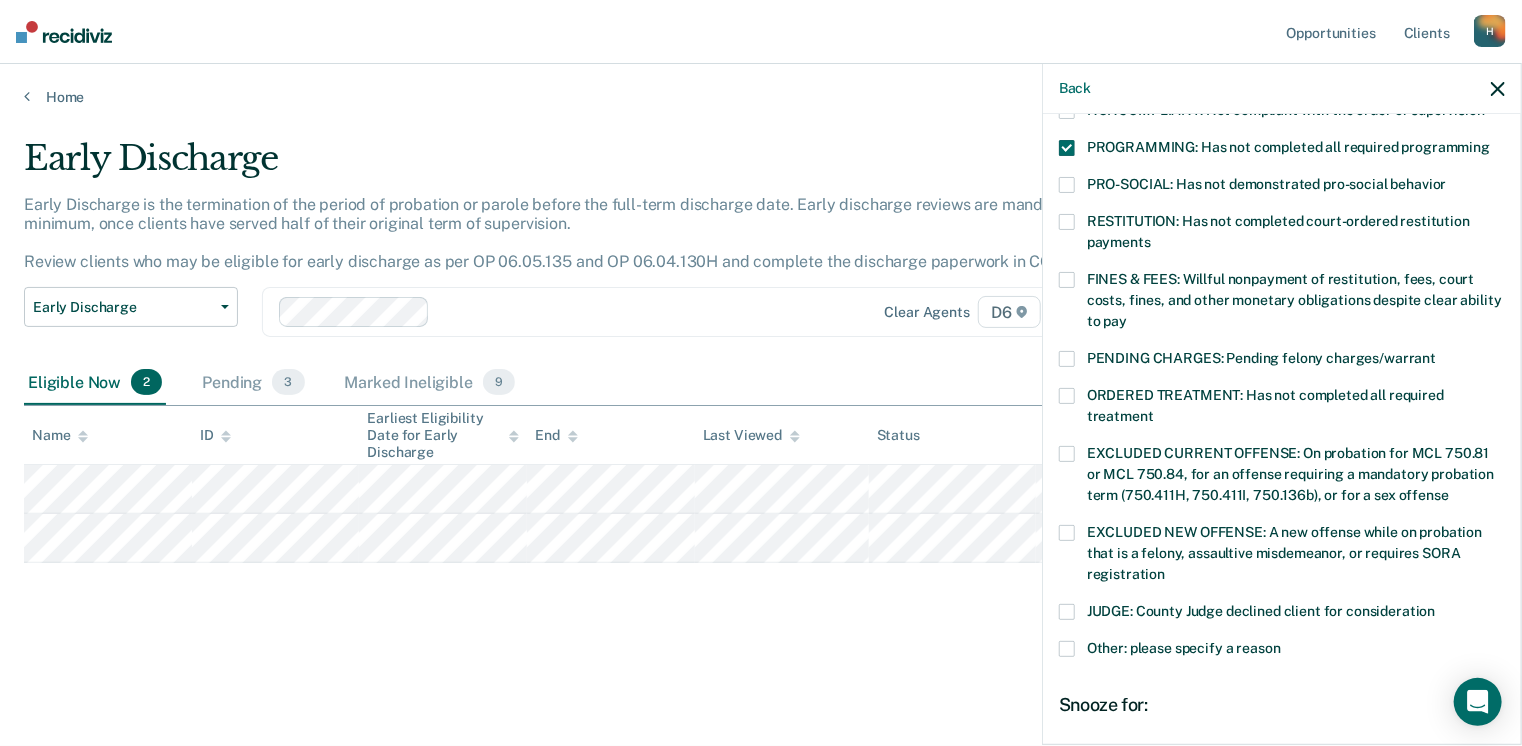 scroll, scrollTop: 505, scrollLeft: 0, axis: vertical 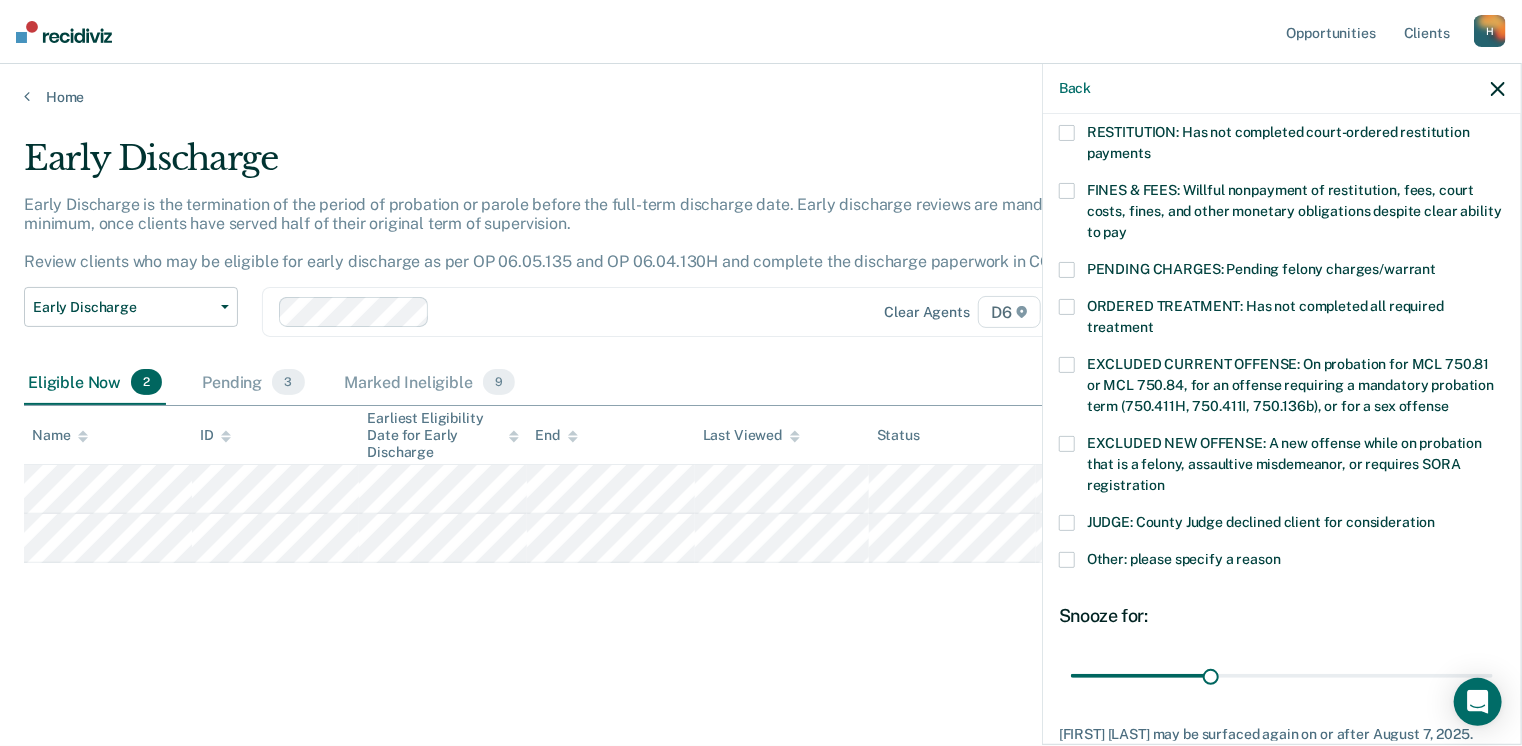 click on "Other: please specify a reason" at bounding box center (1282, 562) 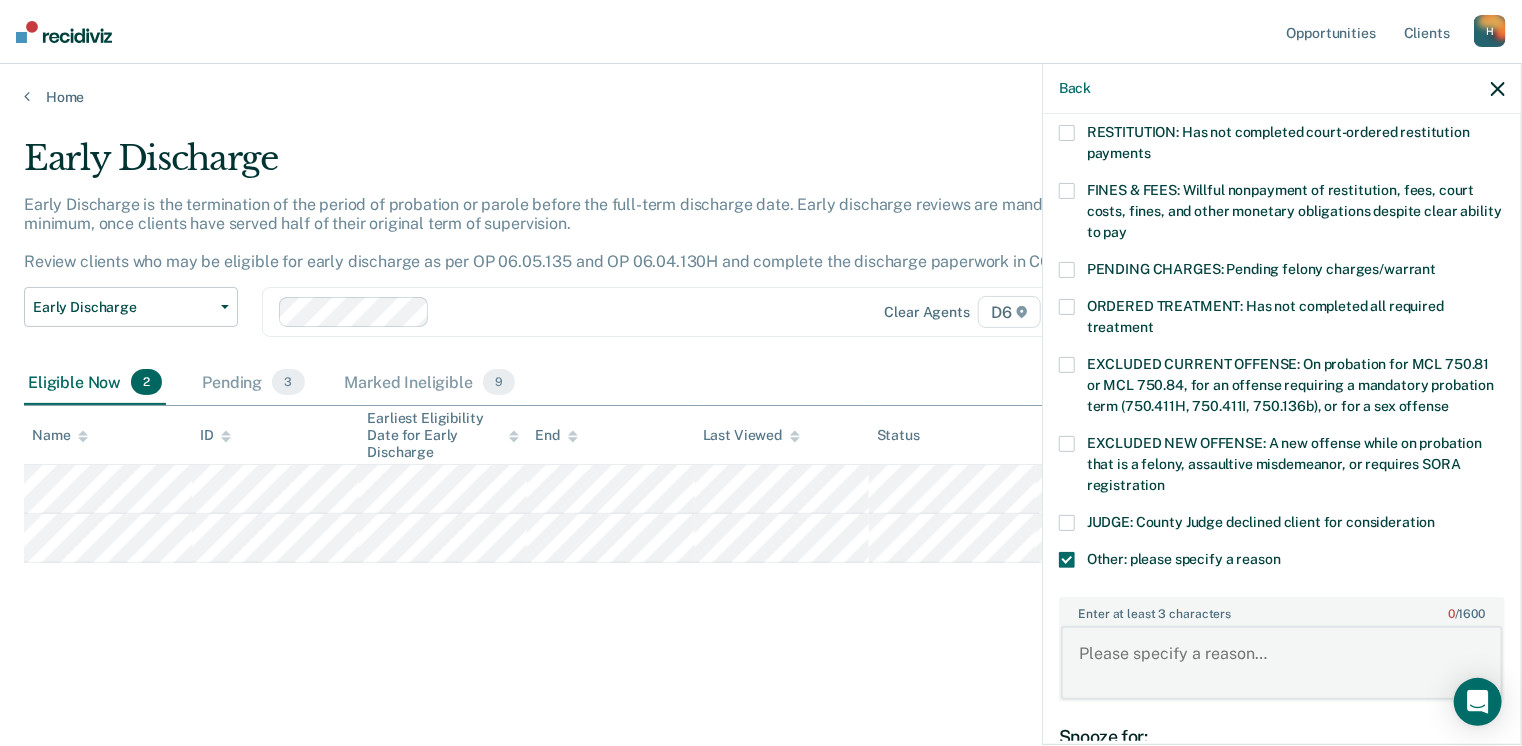 drag, startPoint x: 1112, startPoint y: 627, endPoint x: 1288, endPoint y: 641, distance: 176.55594 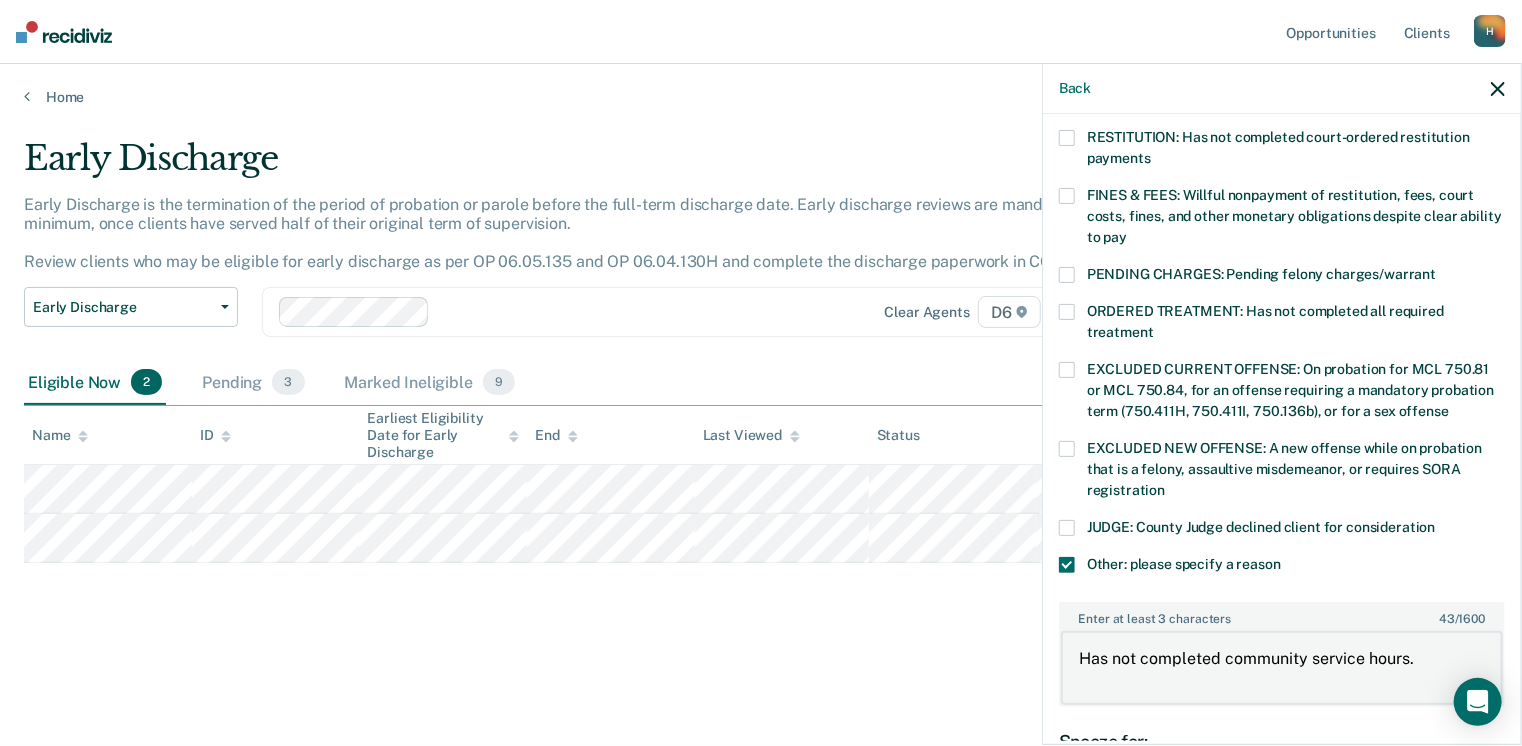 scroll, scrollTop: 749, scrollLeft: 0, axis: vertical 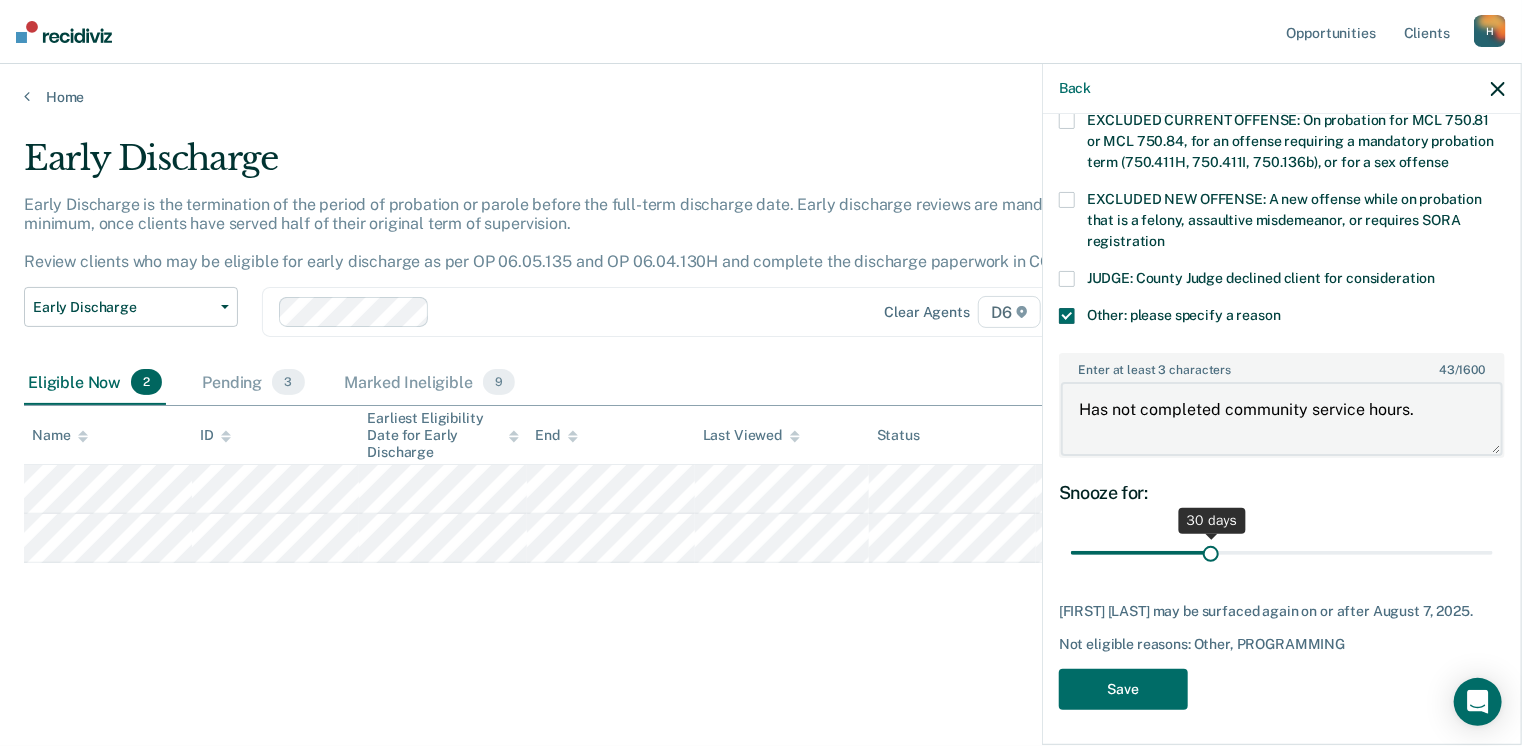 type on "Has not completed community service hours." 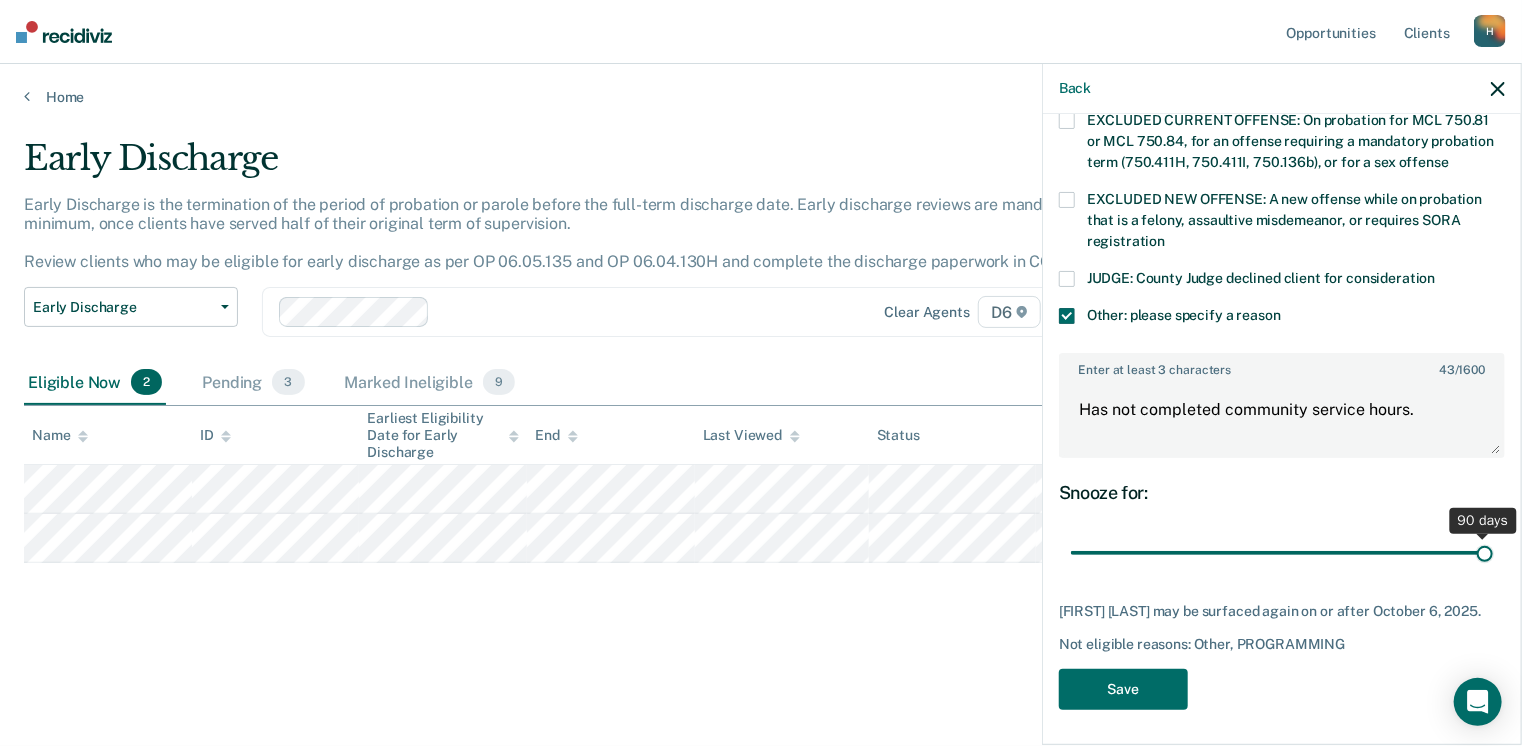 drag, startPoint x: 1207, startPoint y: 546, endPoint x: 1528, endPoint y: 520, distance: 322.05124 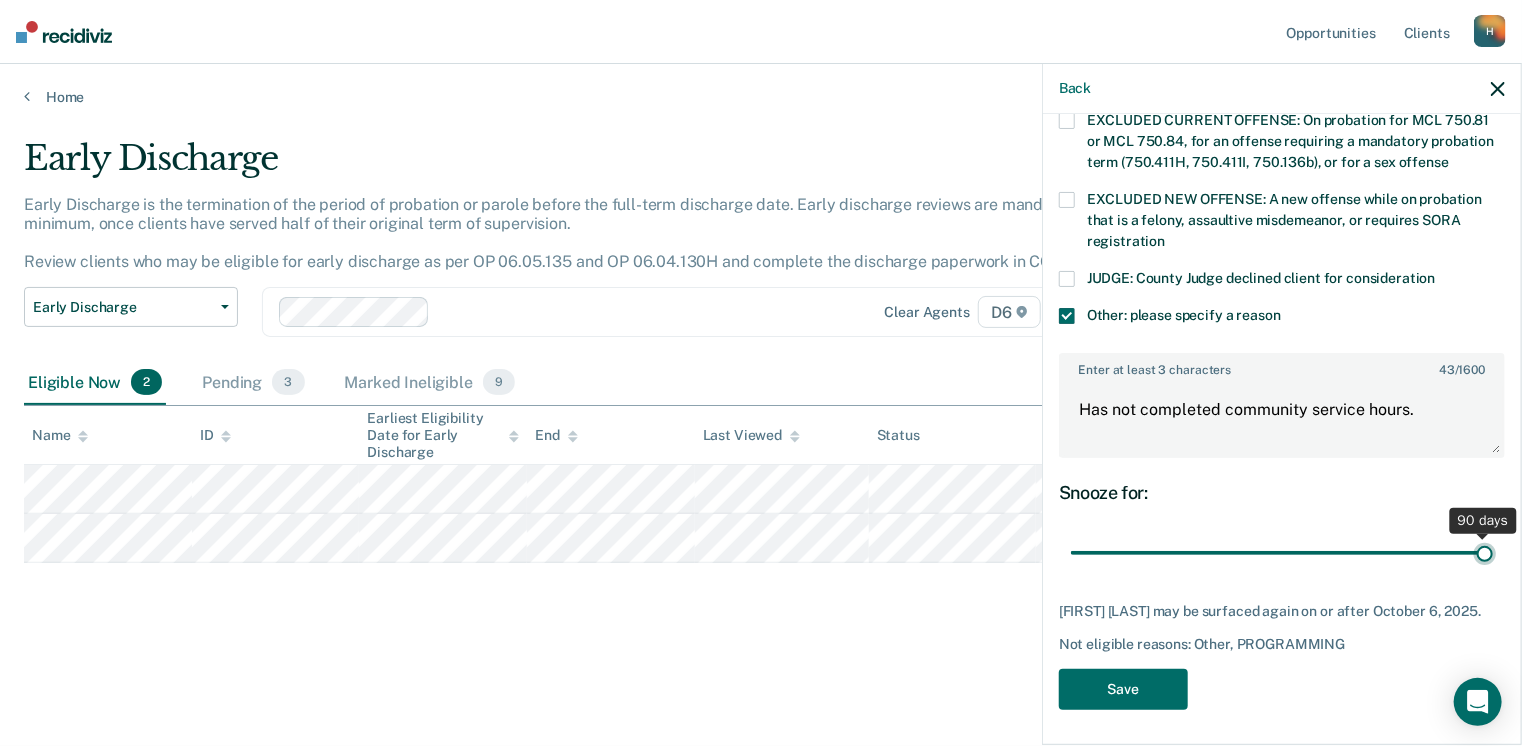 type on "90" 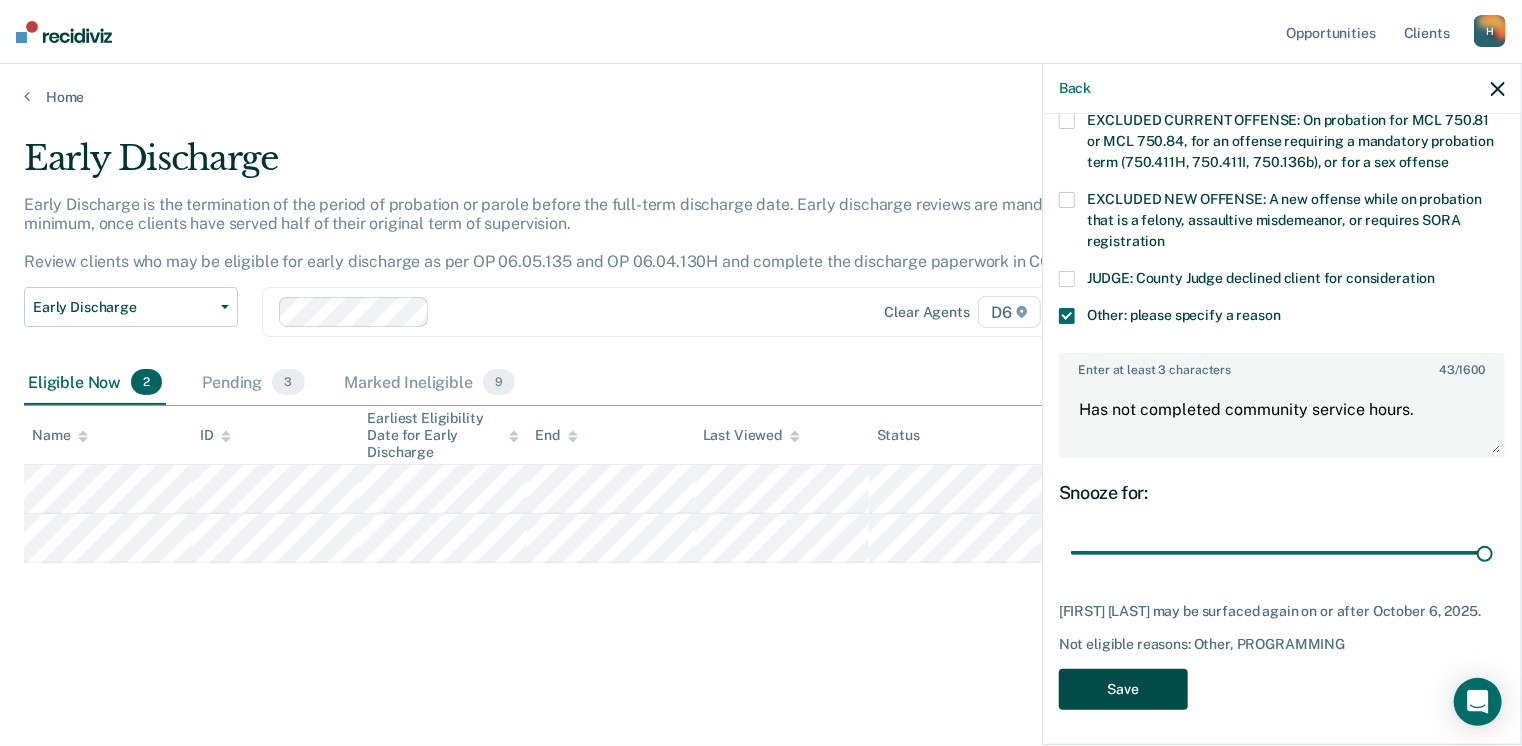 click on "Save" at bounding box center (1123, 689) 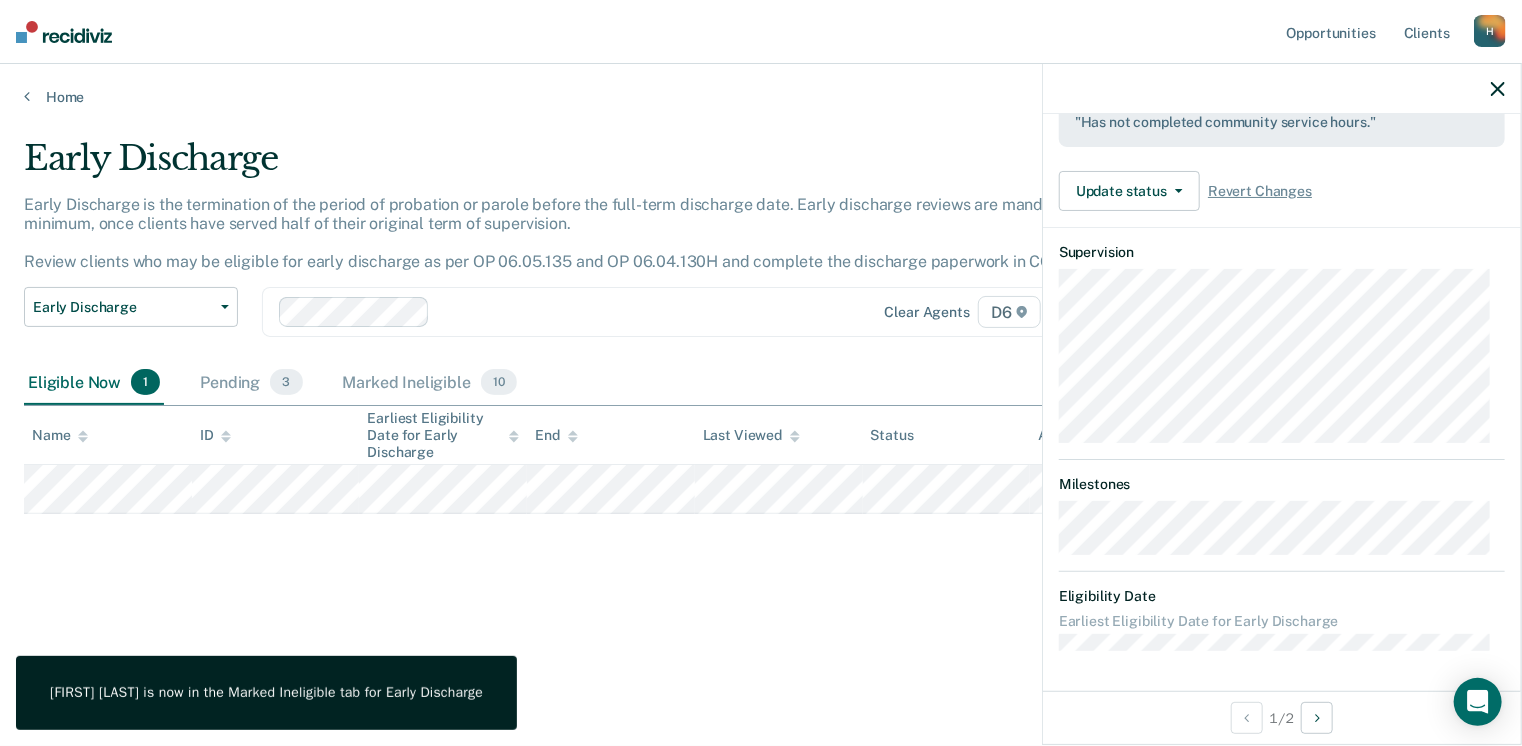 scroll, scrollTop: 408, scrollLeft: 0, axis: vertical 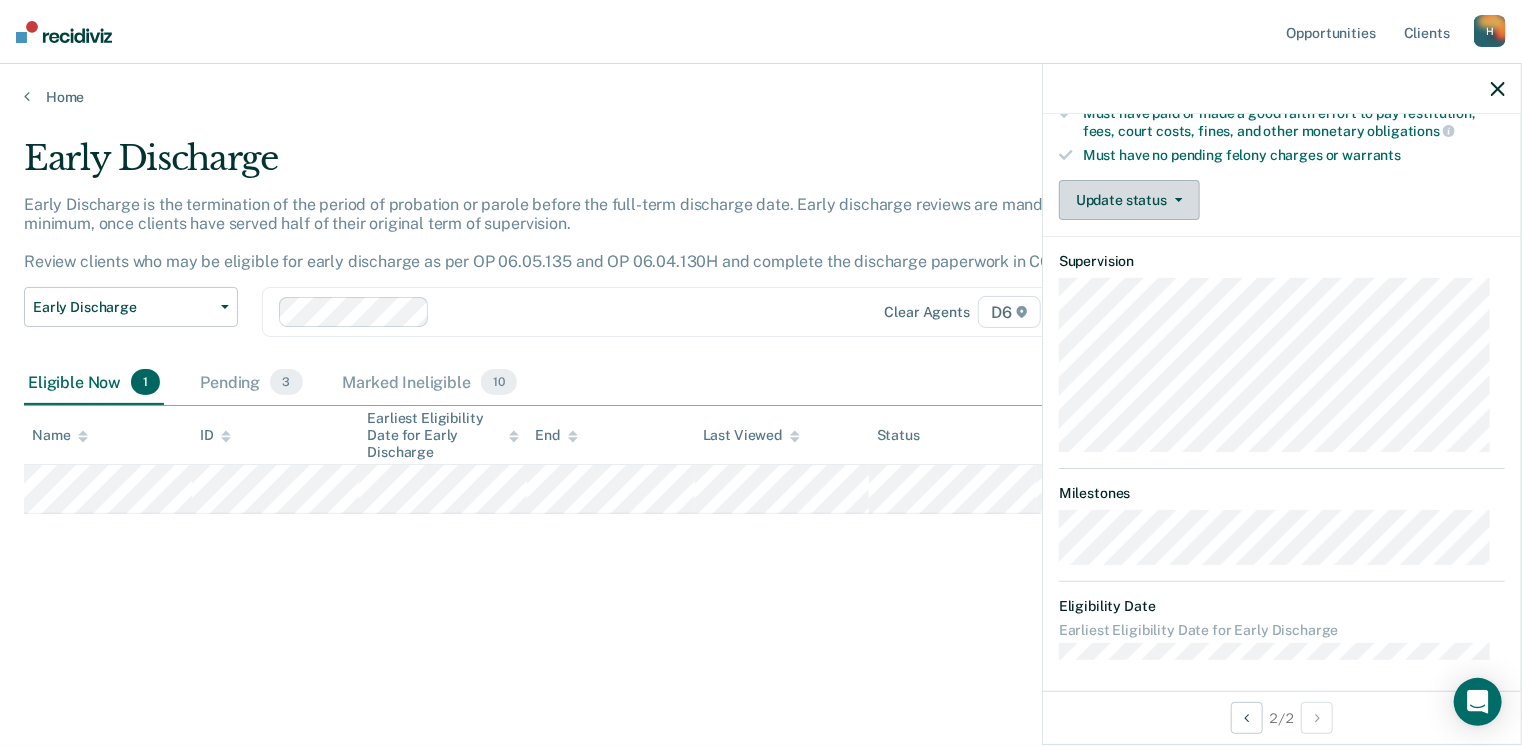 click on "Update status" at bounding box center [1129, 200] 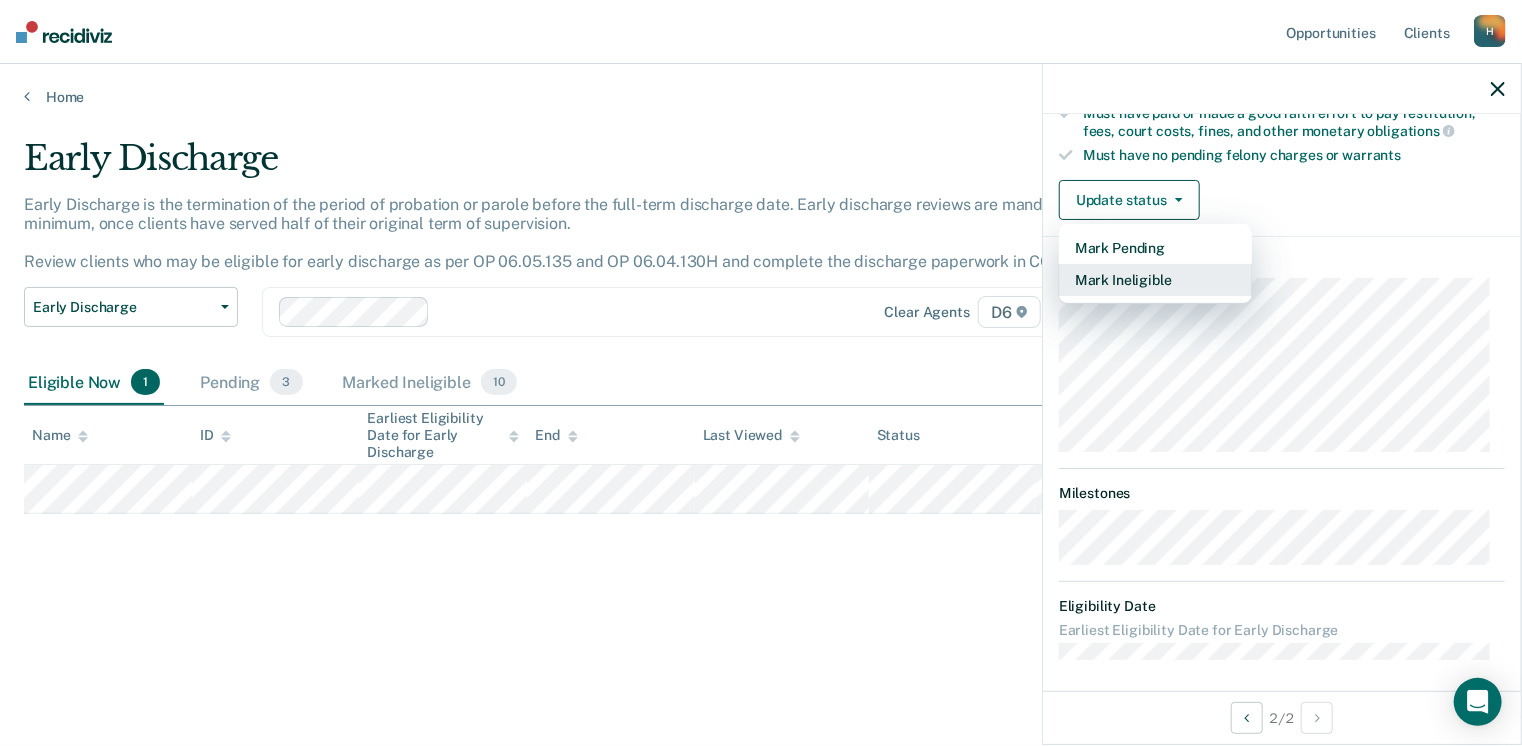 click on "Mark Ineligible" at bounding box center [1155, 280] 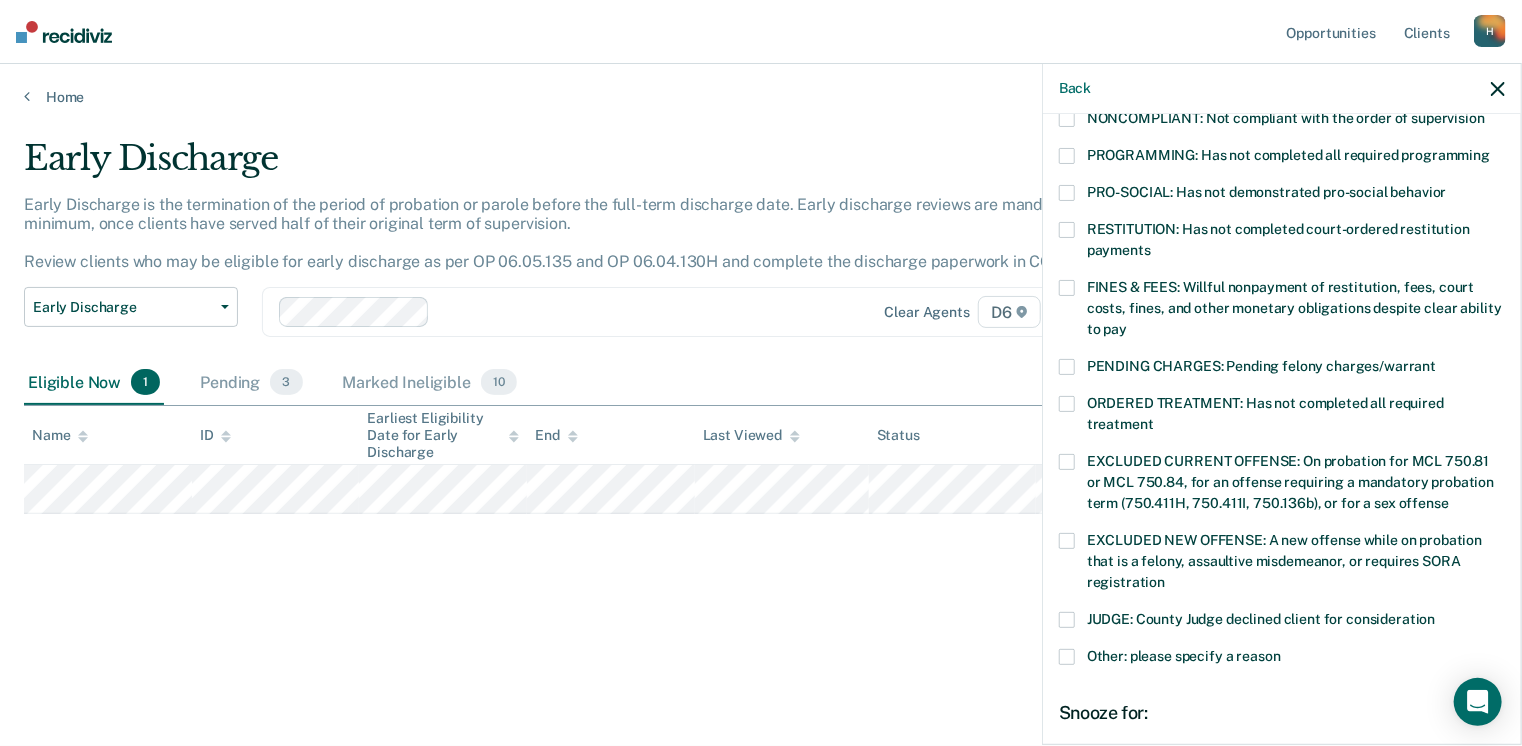 click at bounding box center (1067, 404) 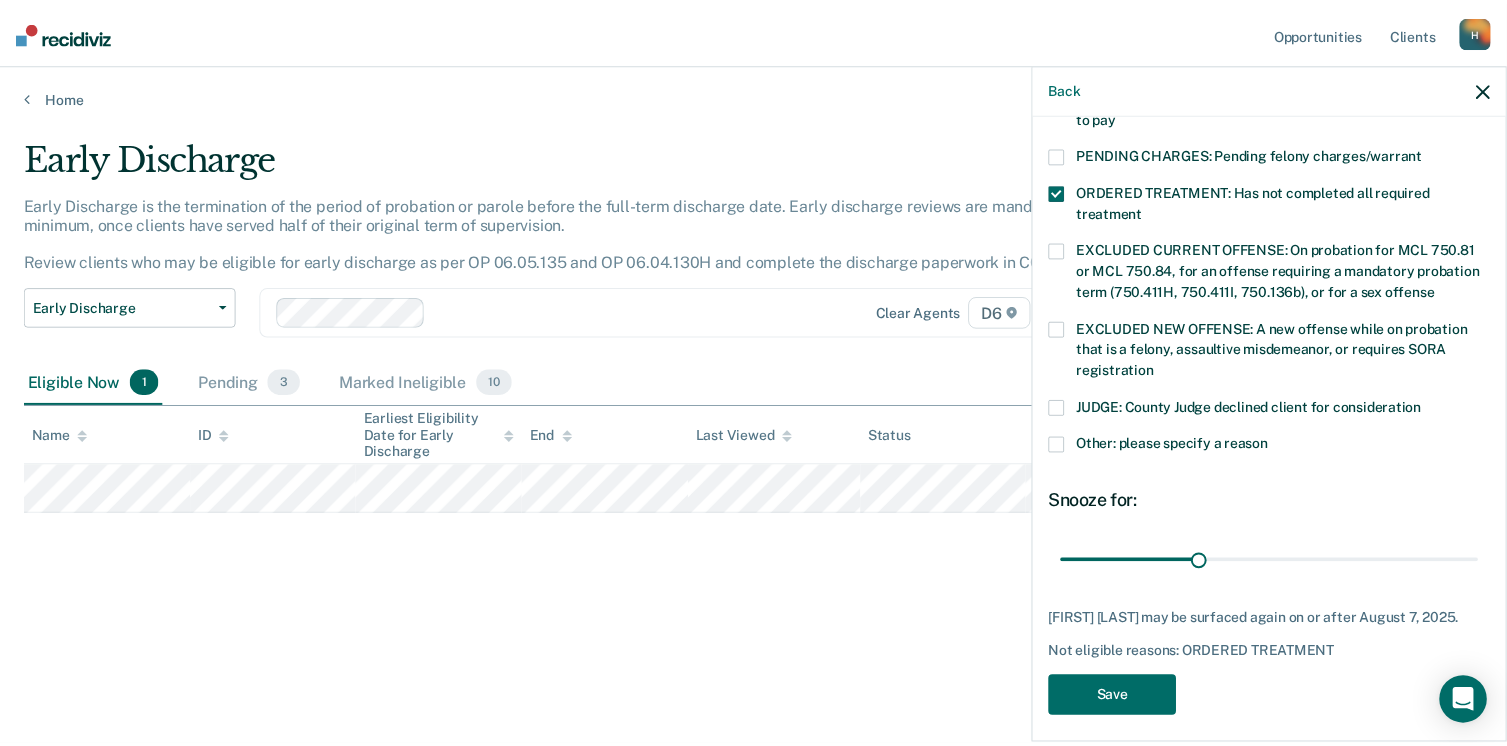scroll, scrollTop: 630, scrollLeft: 0, axis: vertical 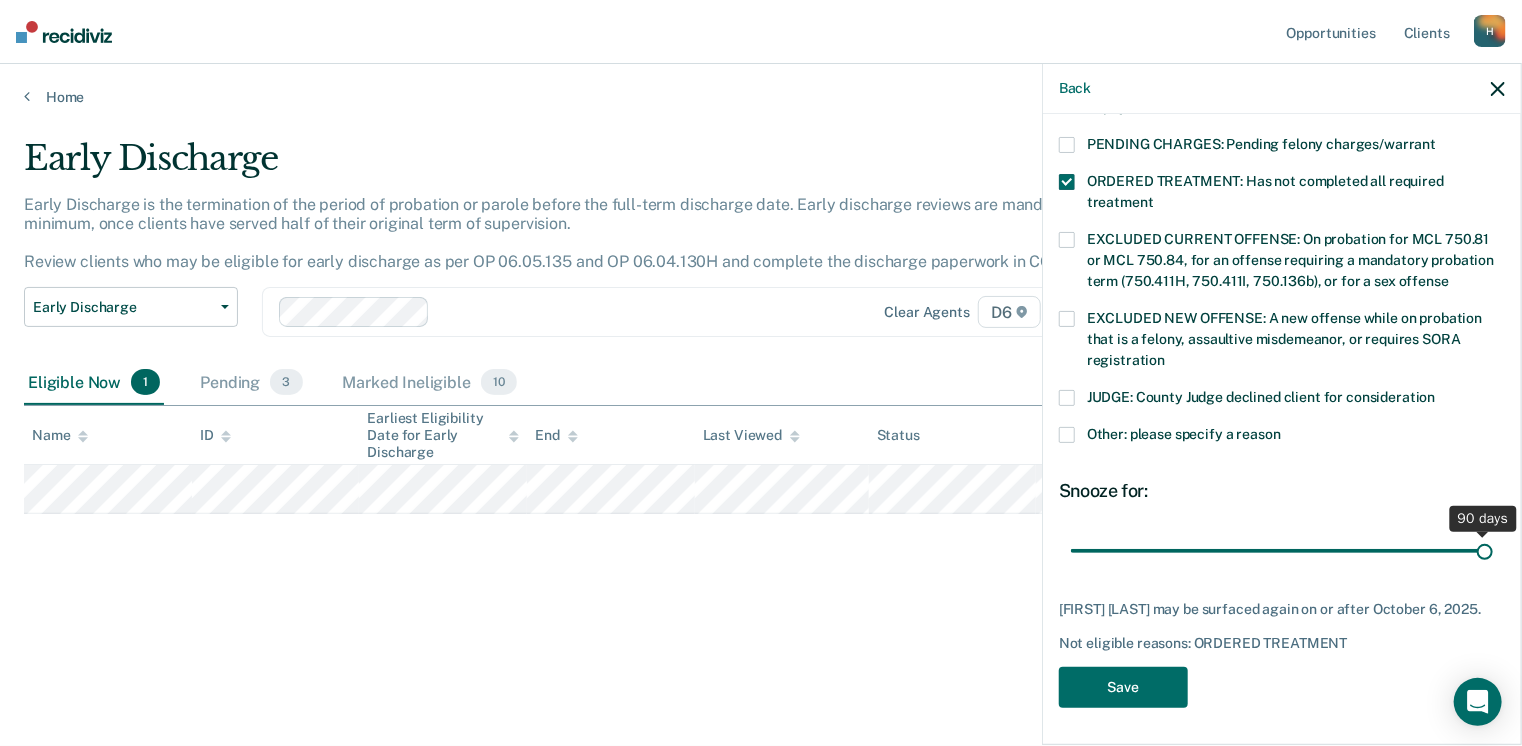 drag, startPoint x: 1205, startPoint y: 553, endPoint x: 1510, endPoint y: 532, distance: 305.7221 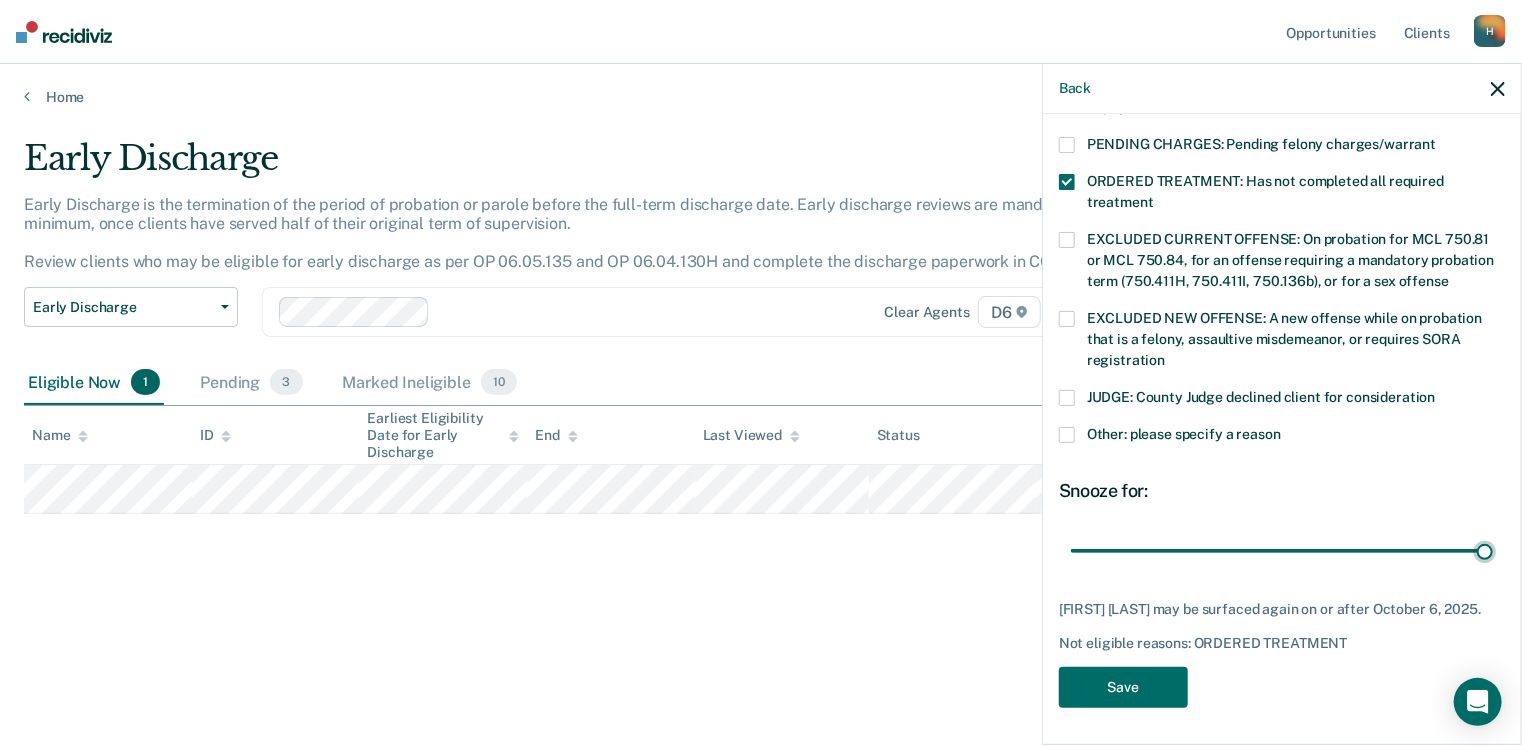 type on "90" 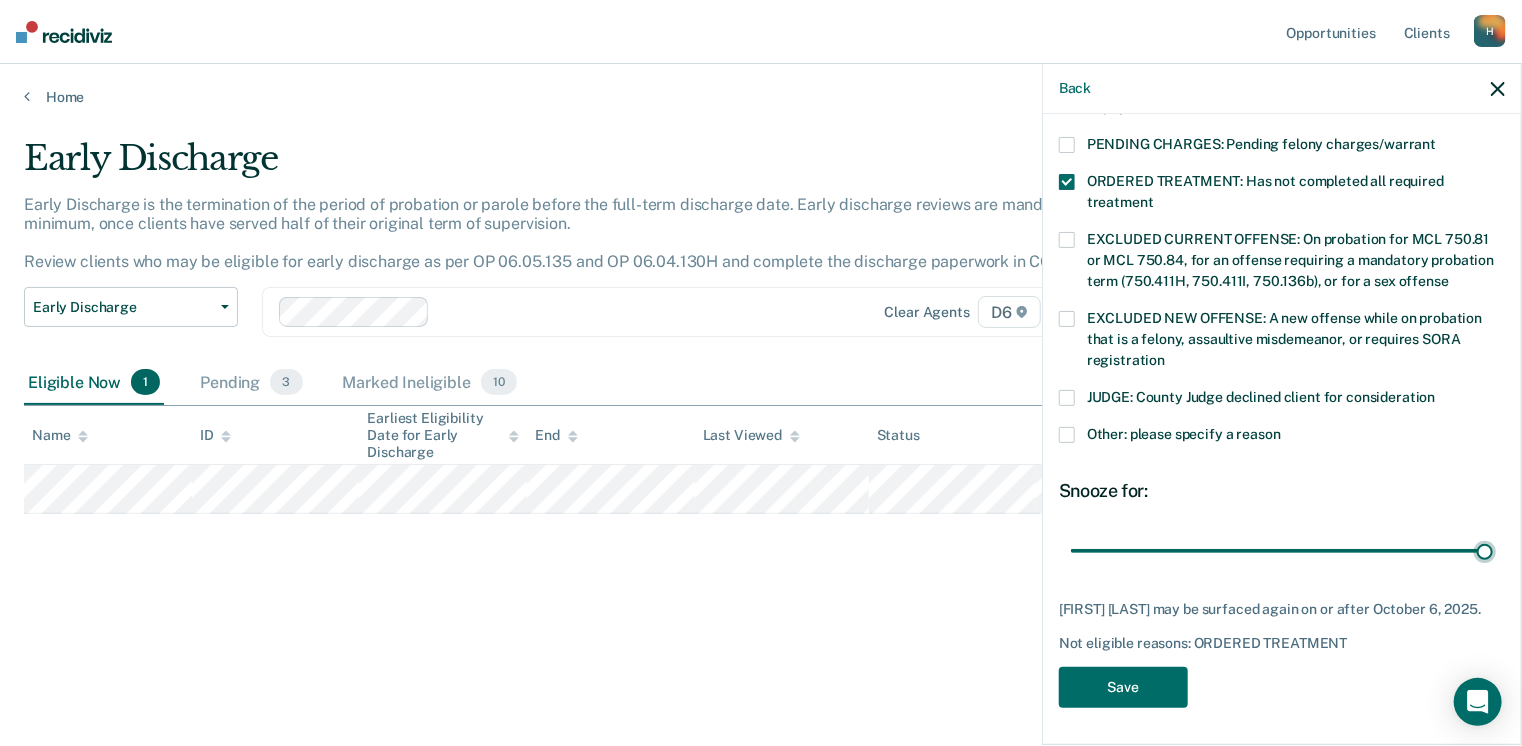 click at bounding box center (1282, 551) 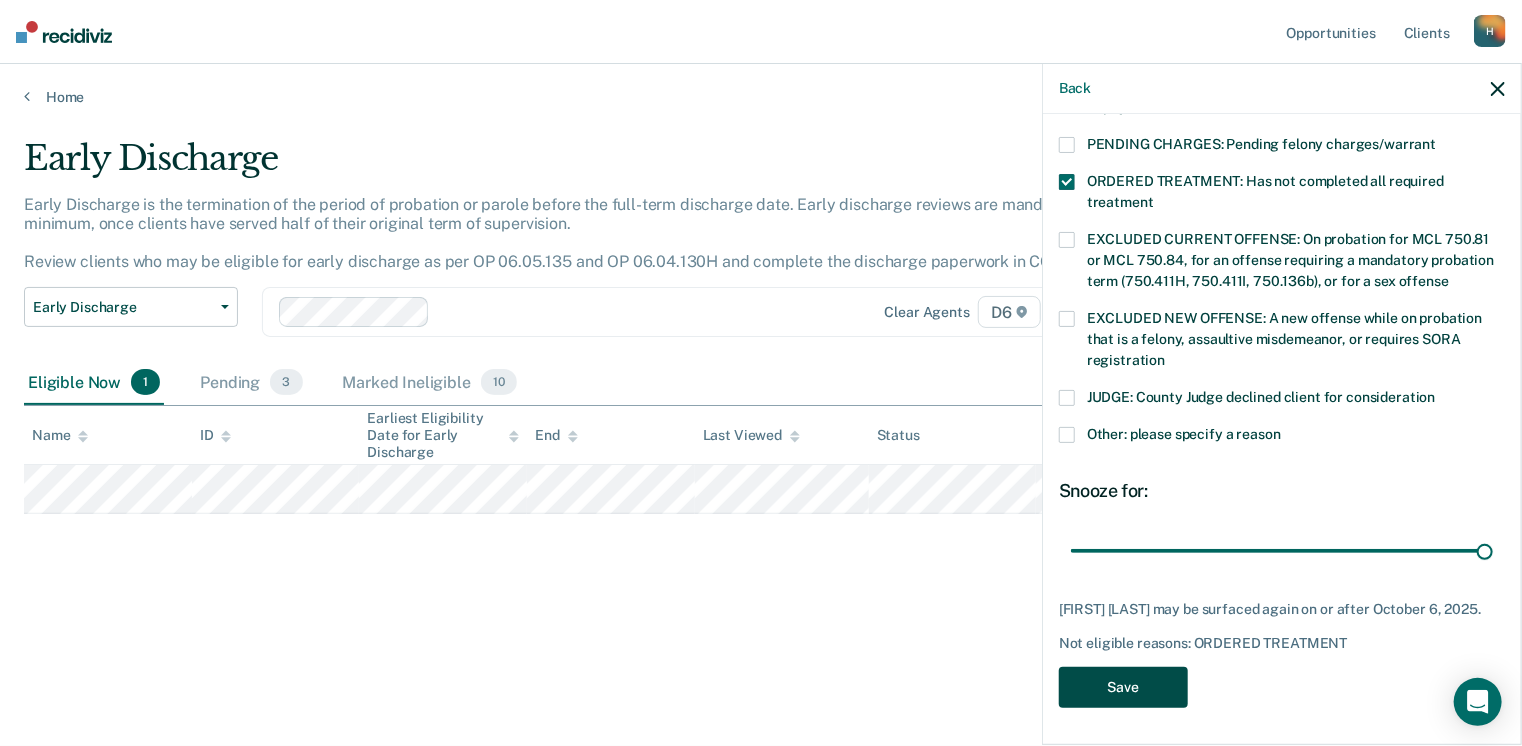 click on "Save" at bounding box center (1123, 687) 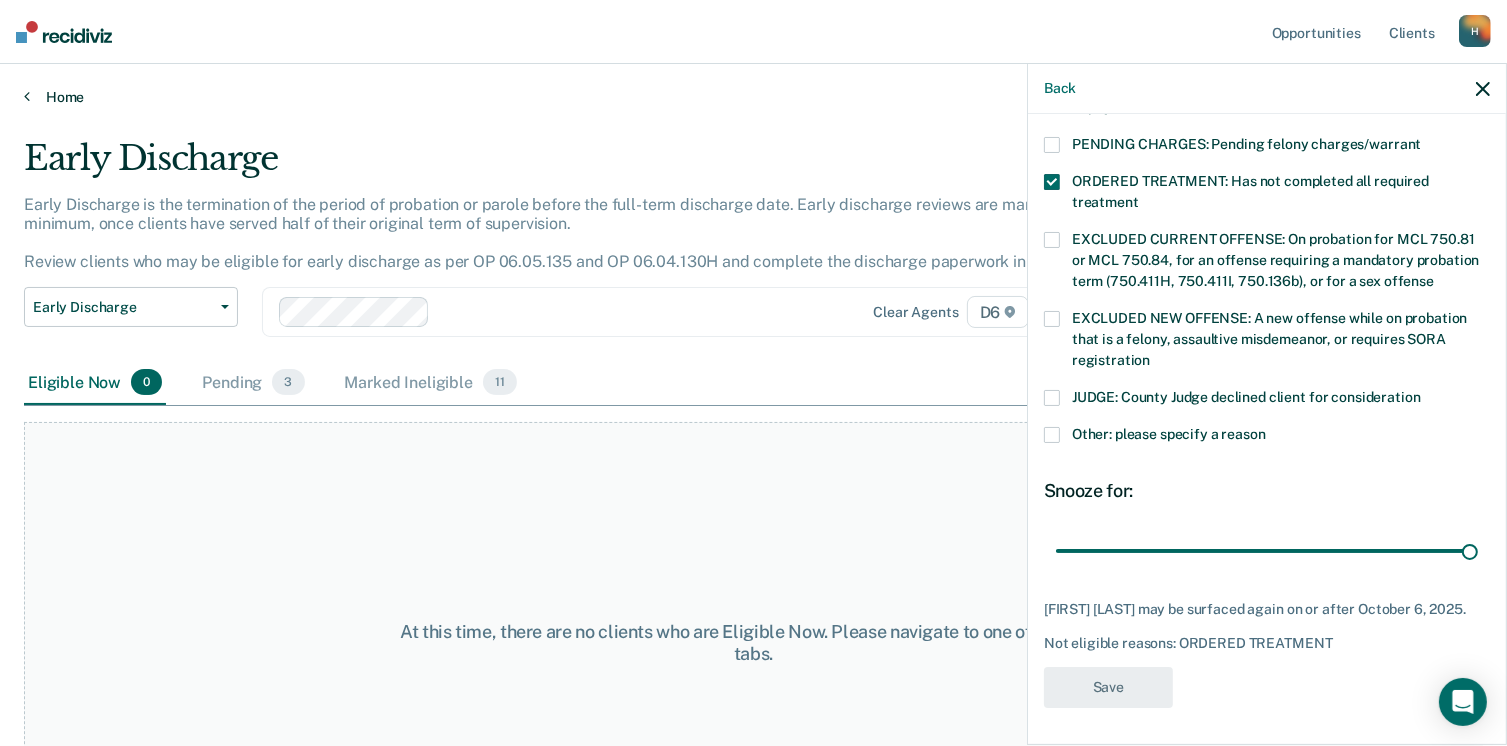 scroll, scrollTop: 556, scrollLeft: 0, axis: vertical 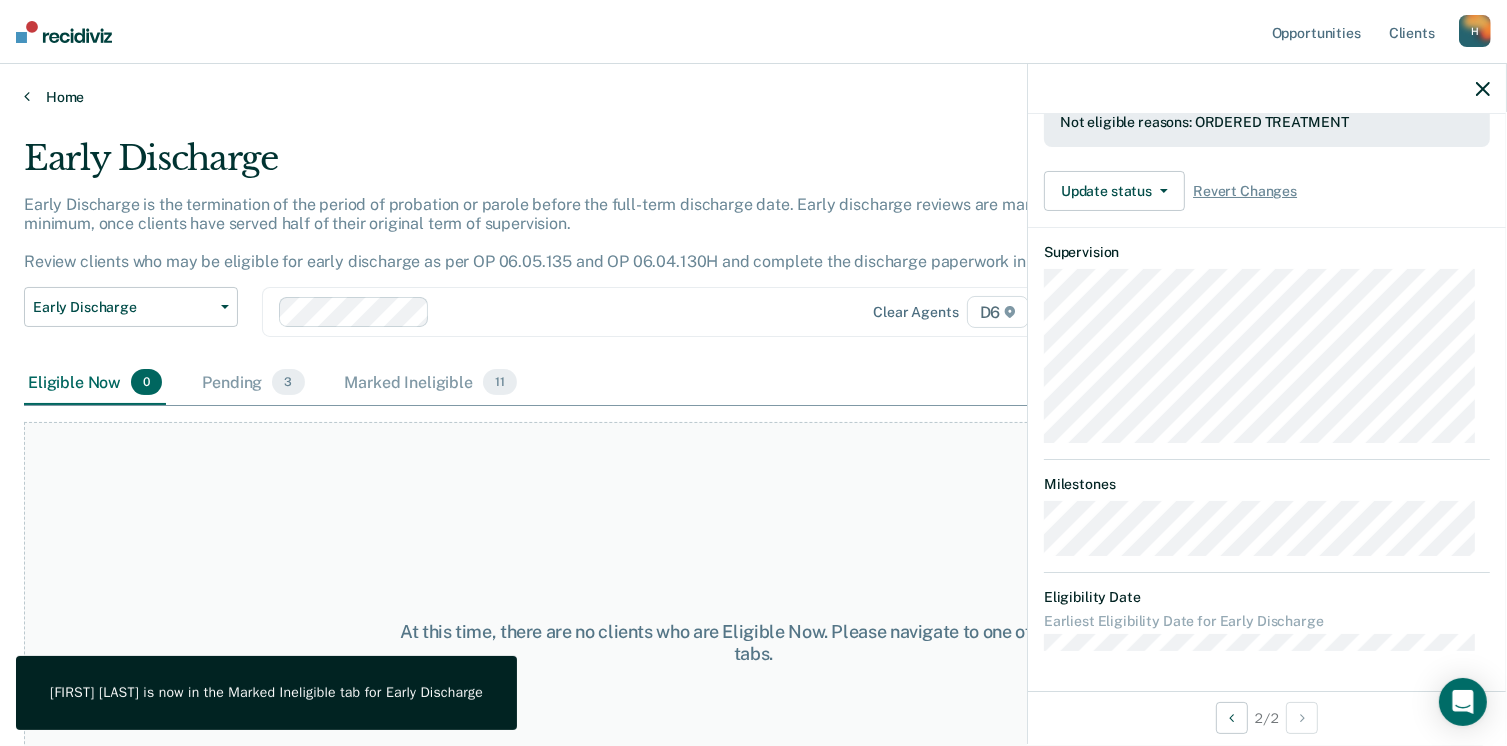 click on "Home" at bounding box center (753, 97) 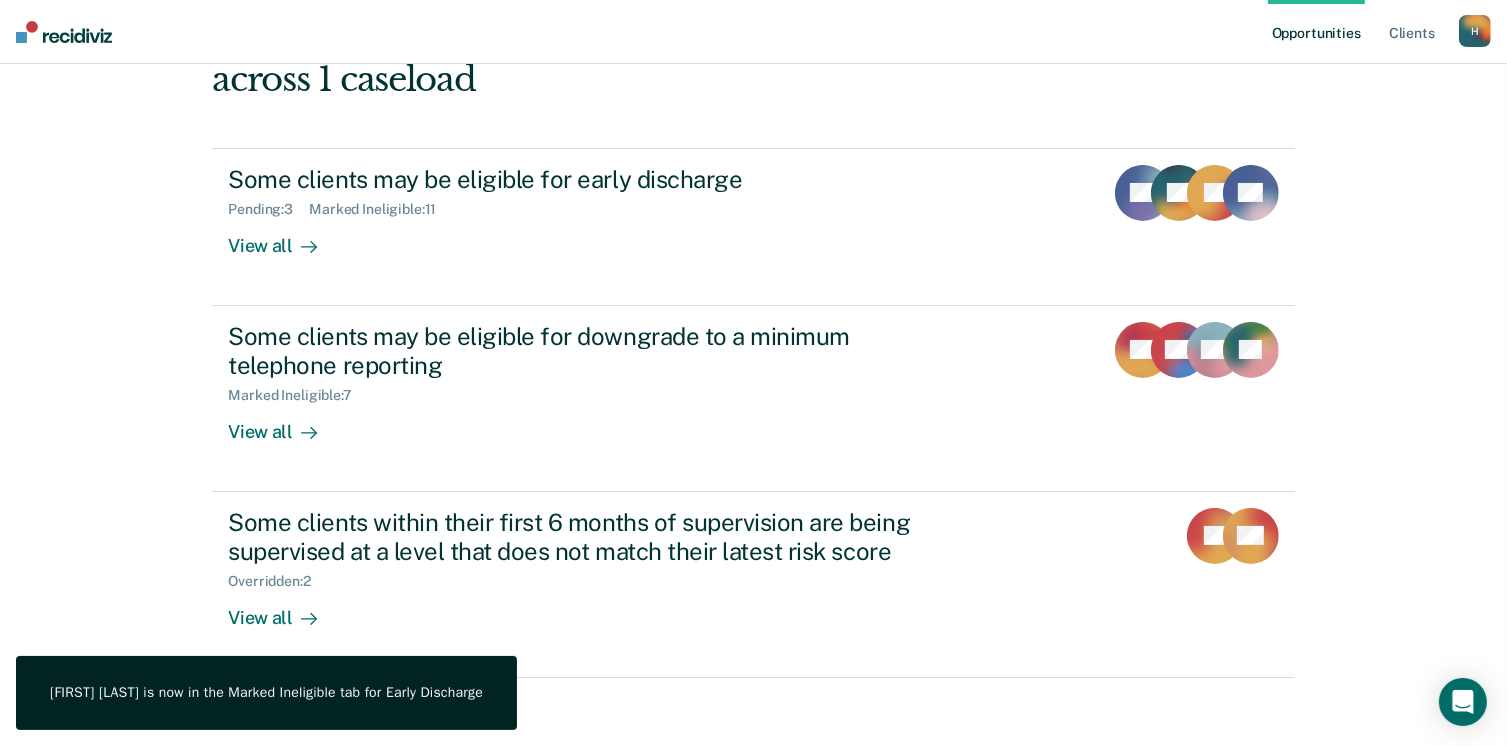 scroll, scrollTop: 162, scrollLeft: 0, axis: vertical 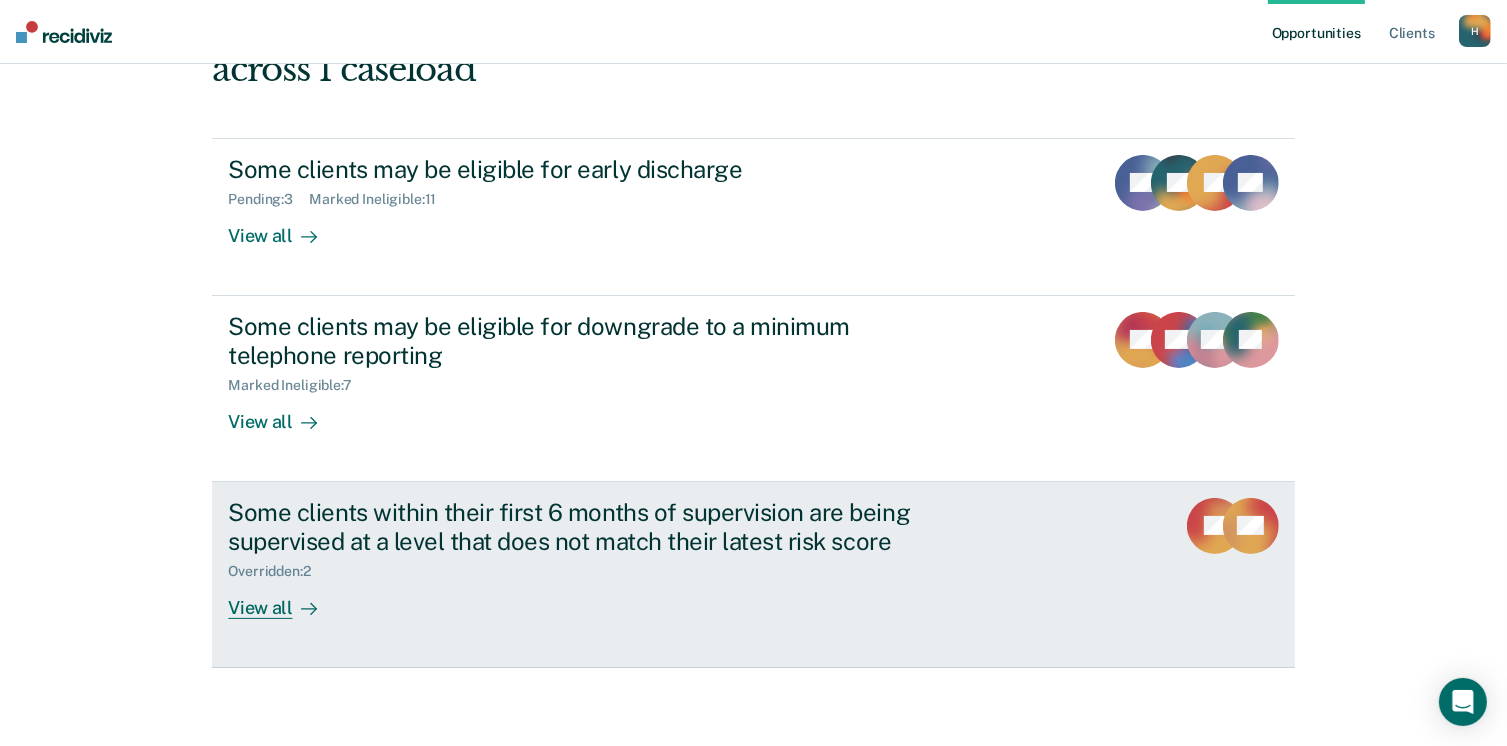 click on "Some clients within their first 6 months of supervision are being supervised at a level that does not match their latest risk score" at bounding box center (579, 527) 